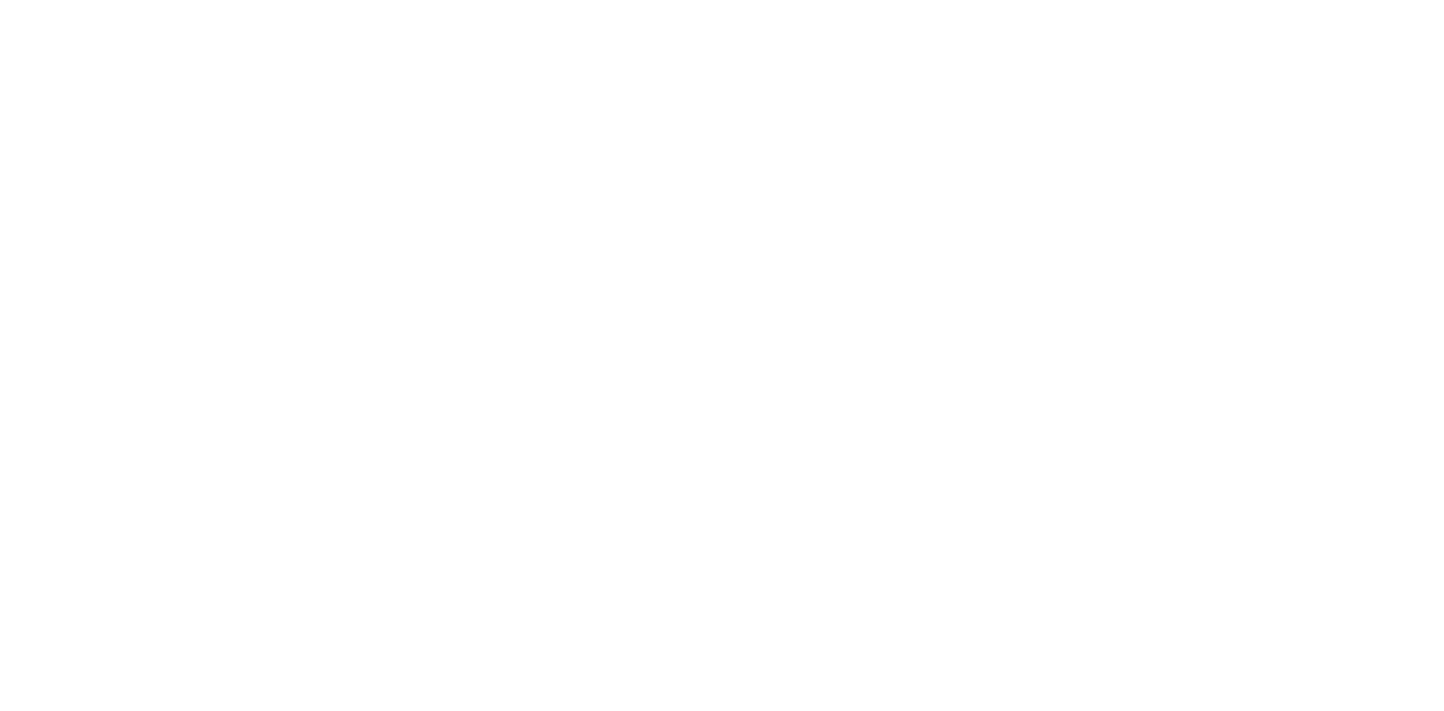 scroll, scrollTop: 0, scrollLeft: 0, axis: both 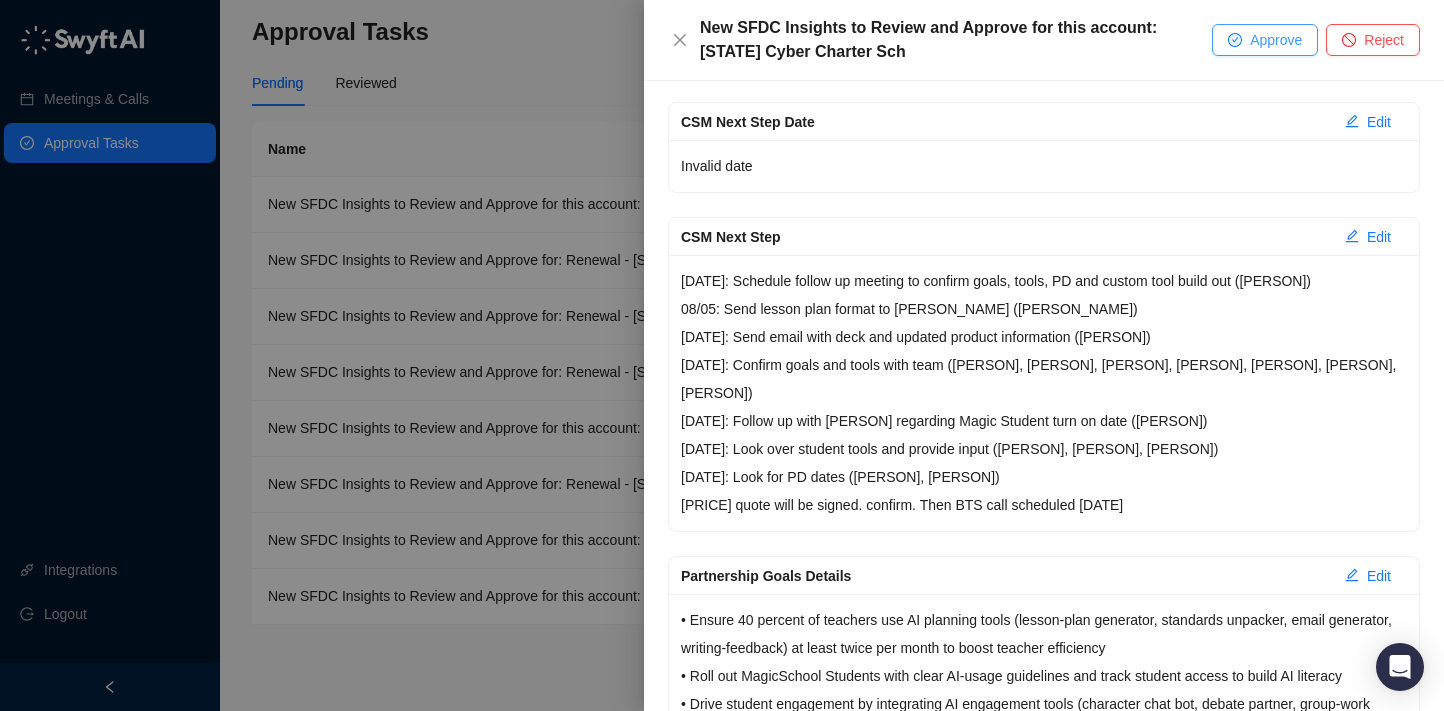 click on "Approve" at bounding box center (1276, 40) 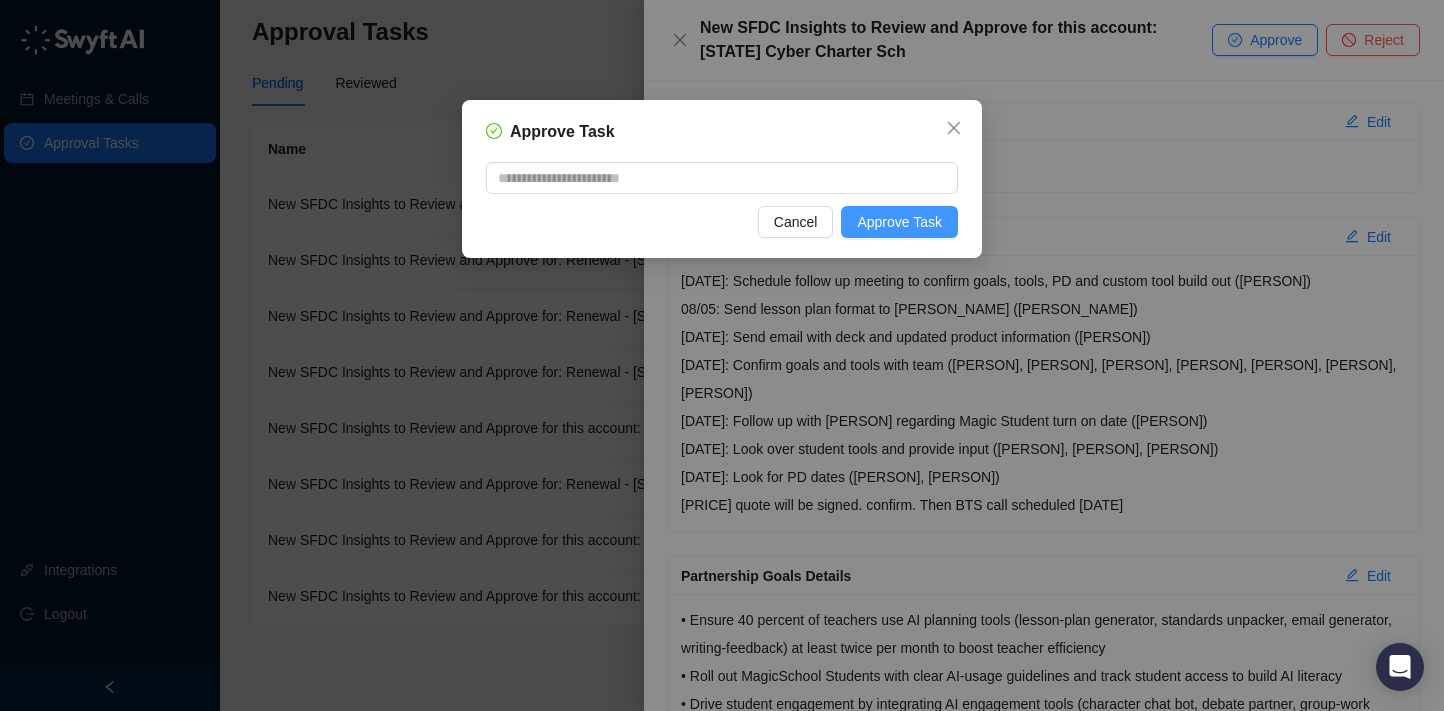 click on "Approve Task" at bounding box center [899, 222] 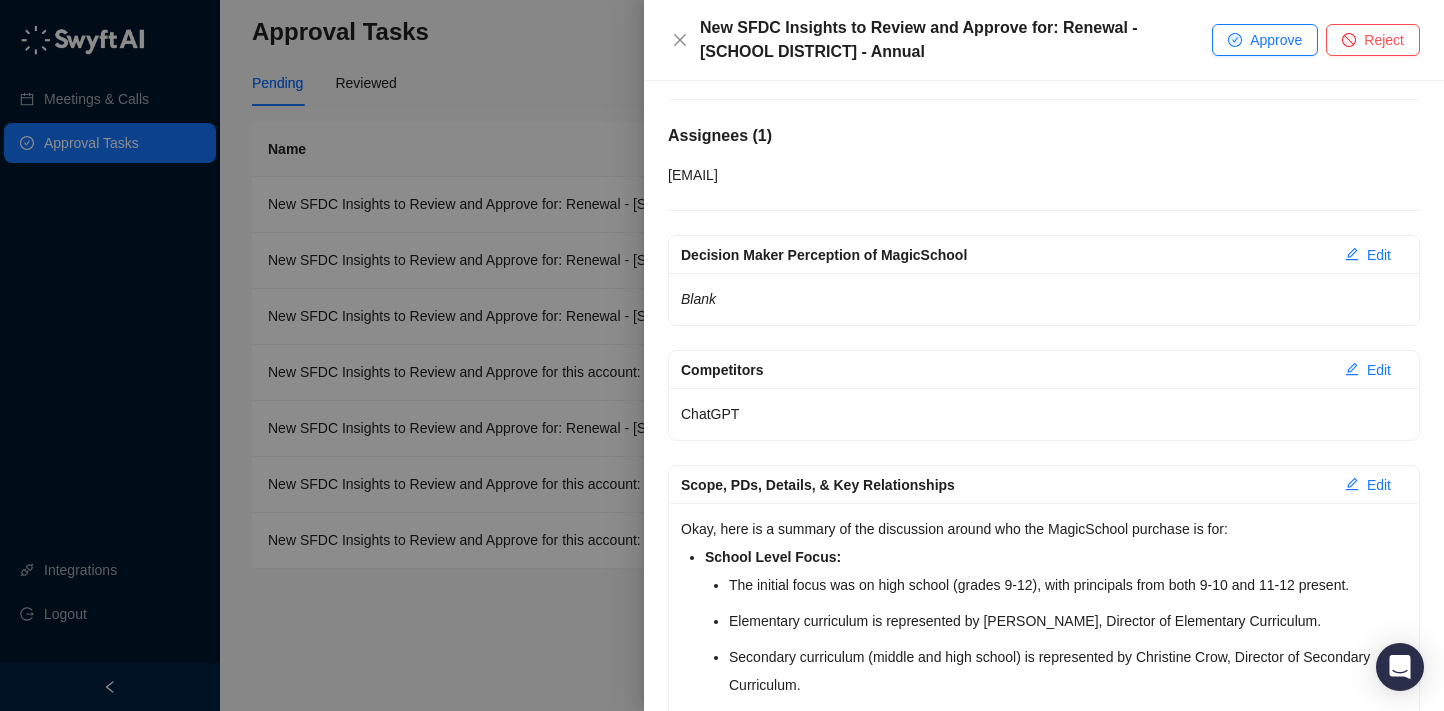 scroll, scrollTop: 0, scrollLeft: 0, axis: both 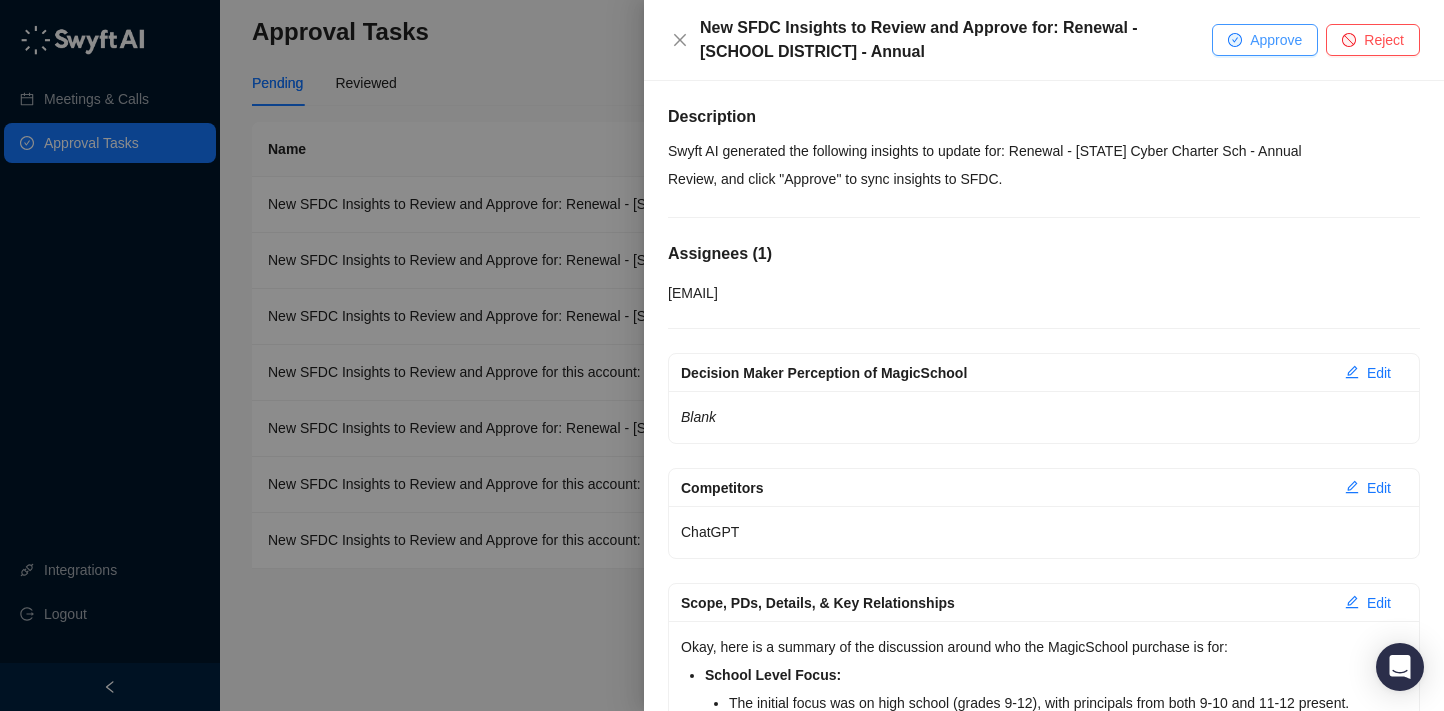 click on "Approve" at bounding box center (1276, 40) 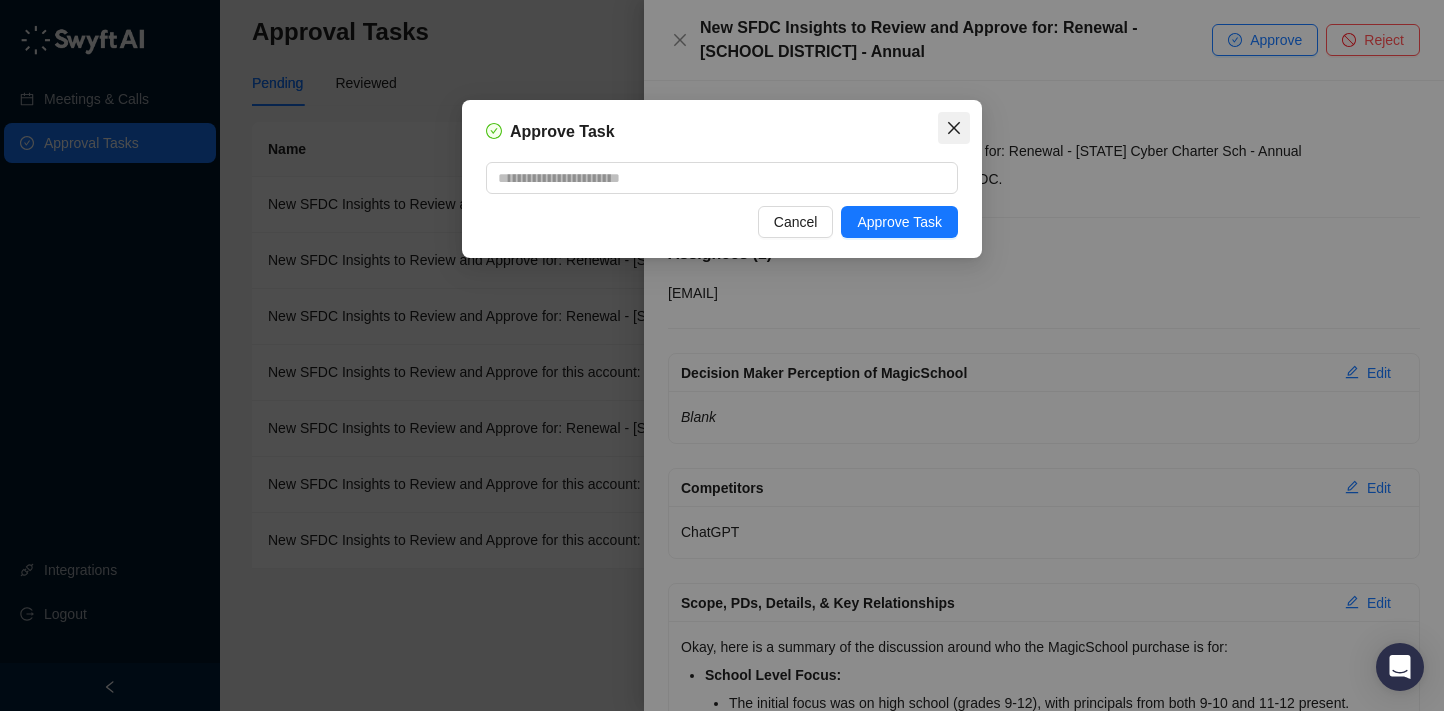 click 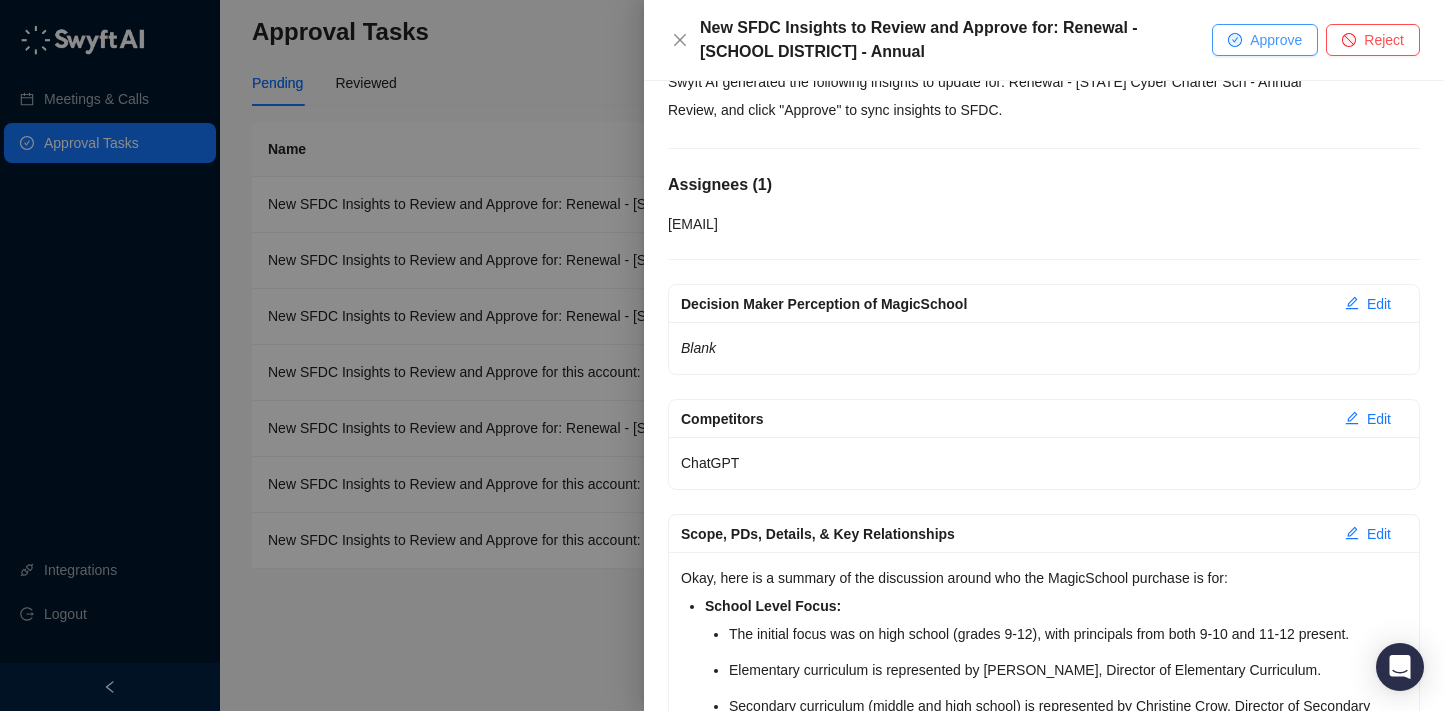 scroll, scrollTop: 0, scrollLeft: 0, axis: both 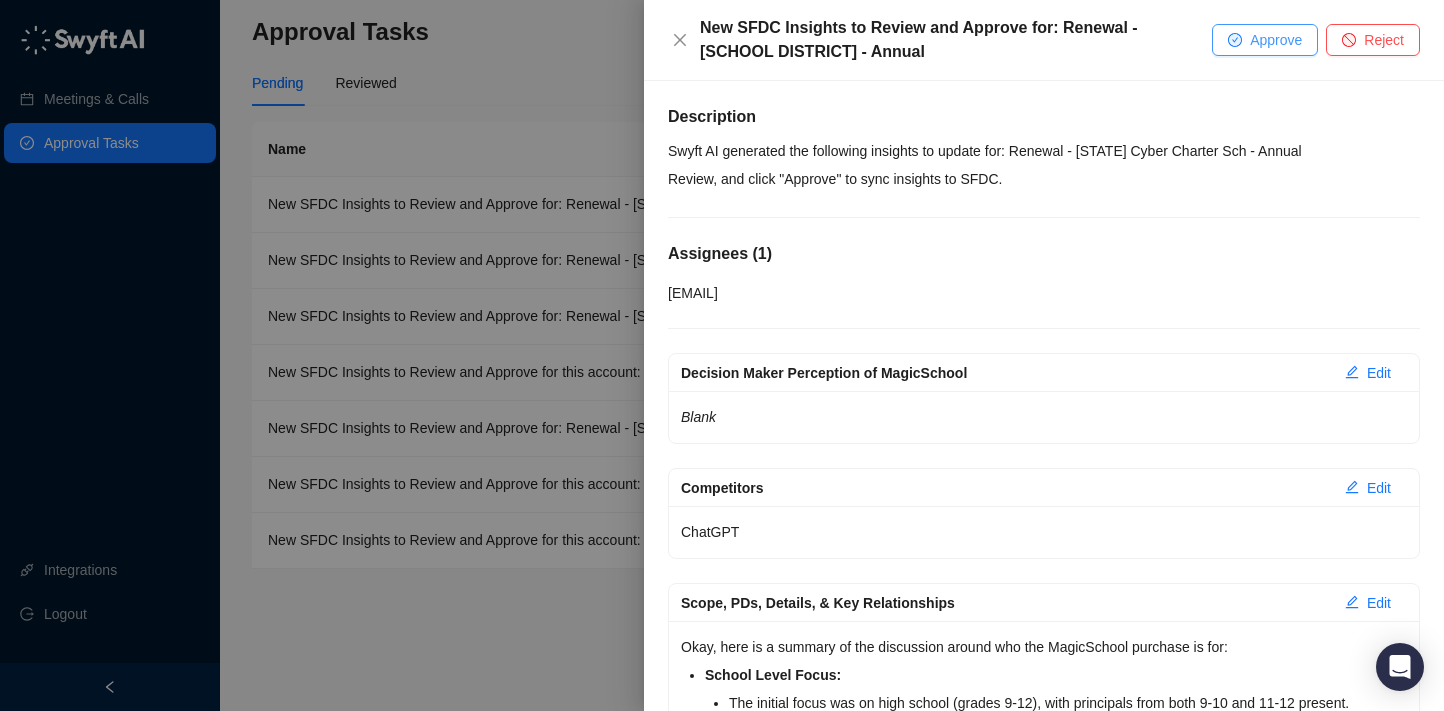 click on "Approve" at bounding box center [1276, 40] 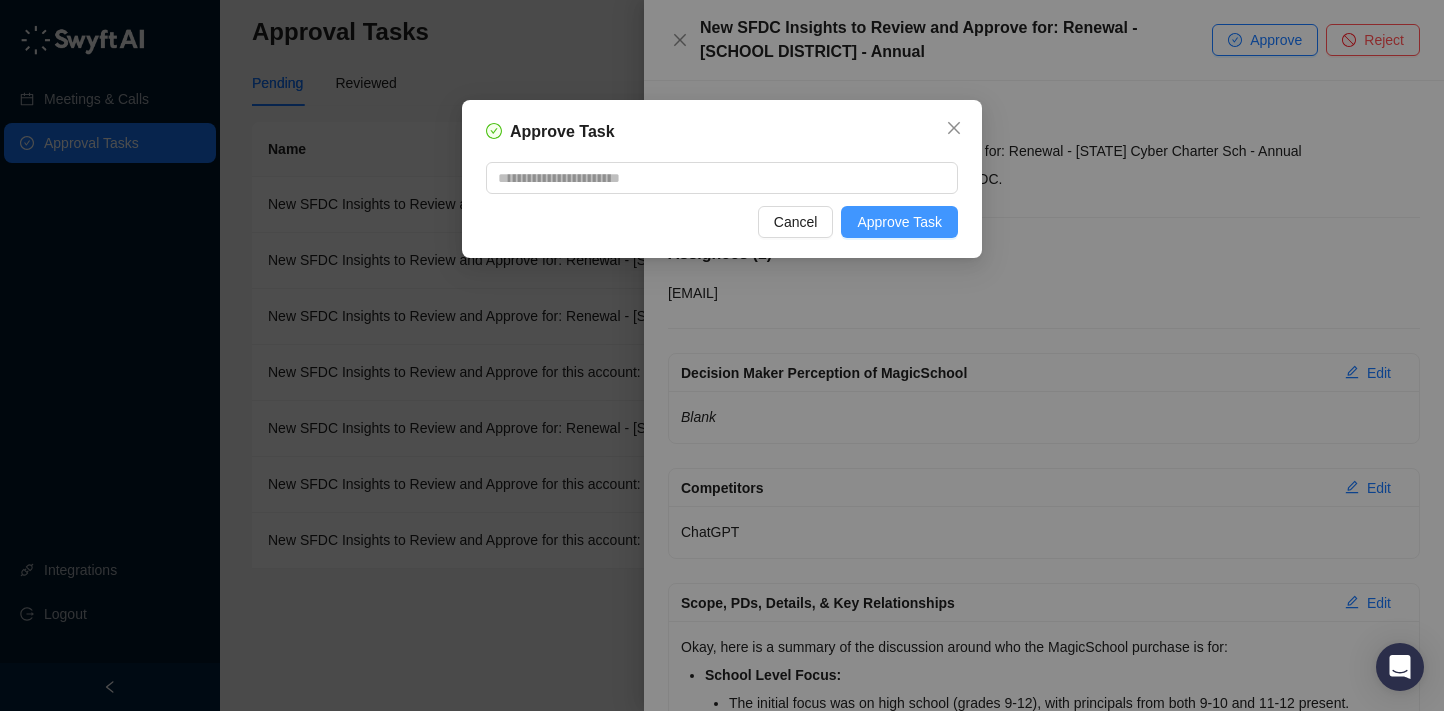click on "Approve Task" at bounding box center [899, 222] 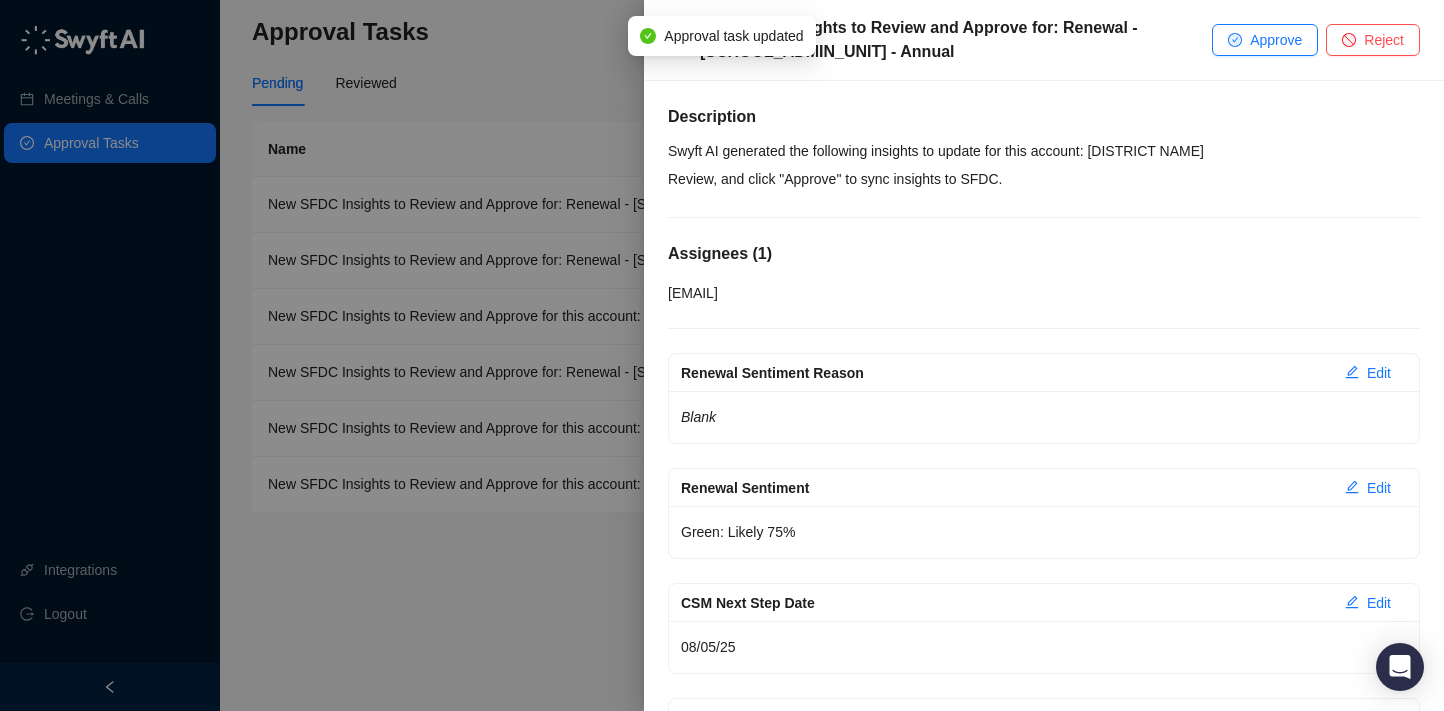 click on "New SFDC Insights to Review and Approve for: Renewal - [SCHOOL_ADMIN_UNIT] - Annual" at bounding box center [956, 40] 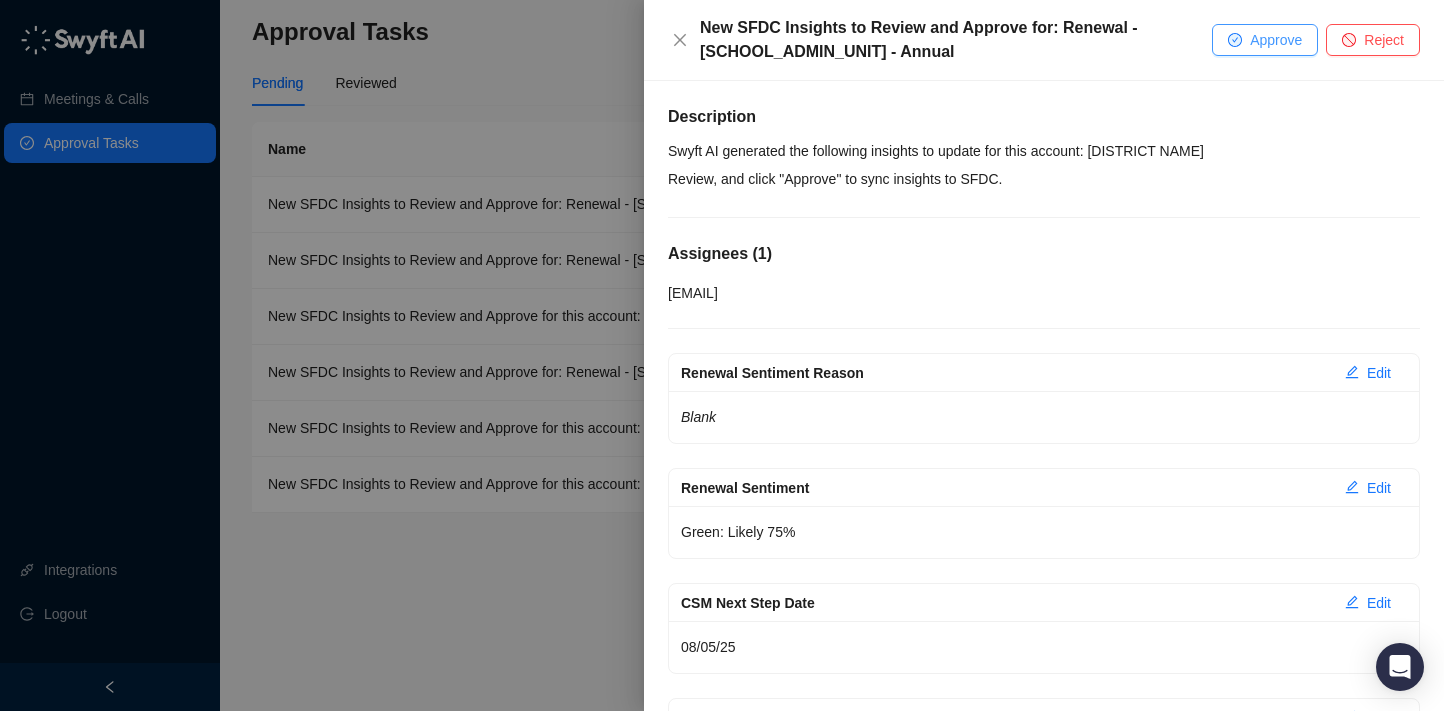 click on "Approve" at bounding box center (1276, 40) 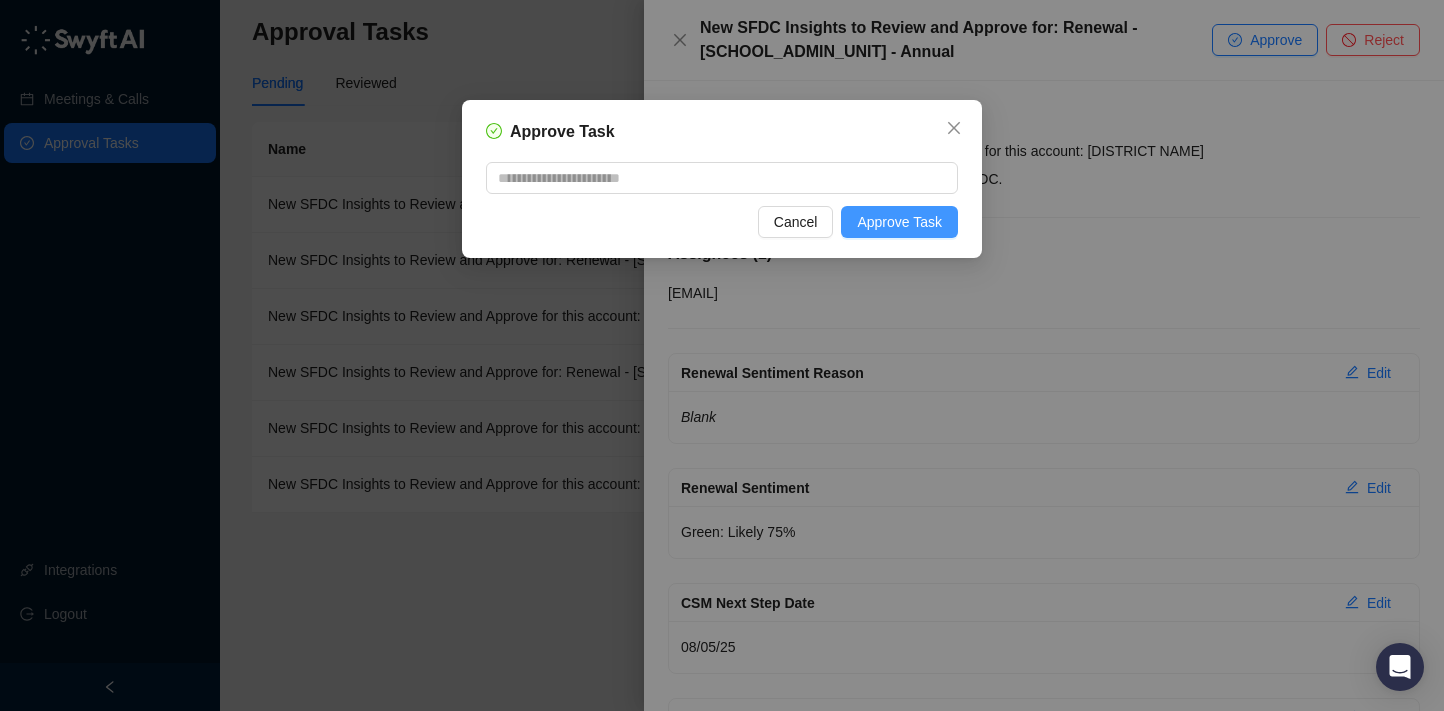 click on "Approve Task" at bounding box center [899, 222] 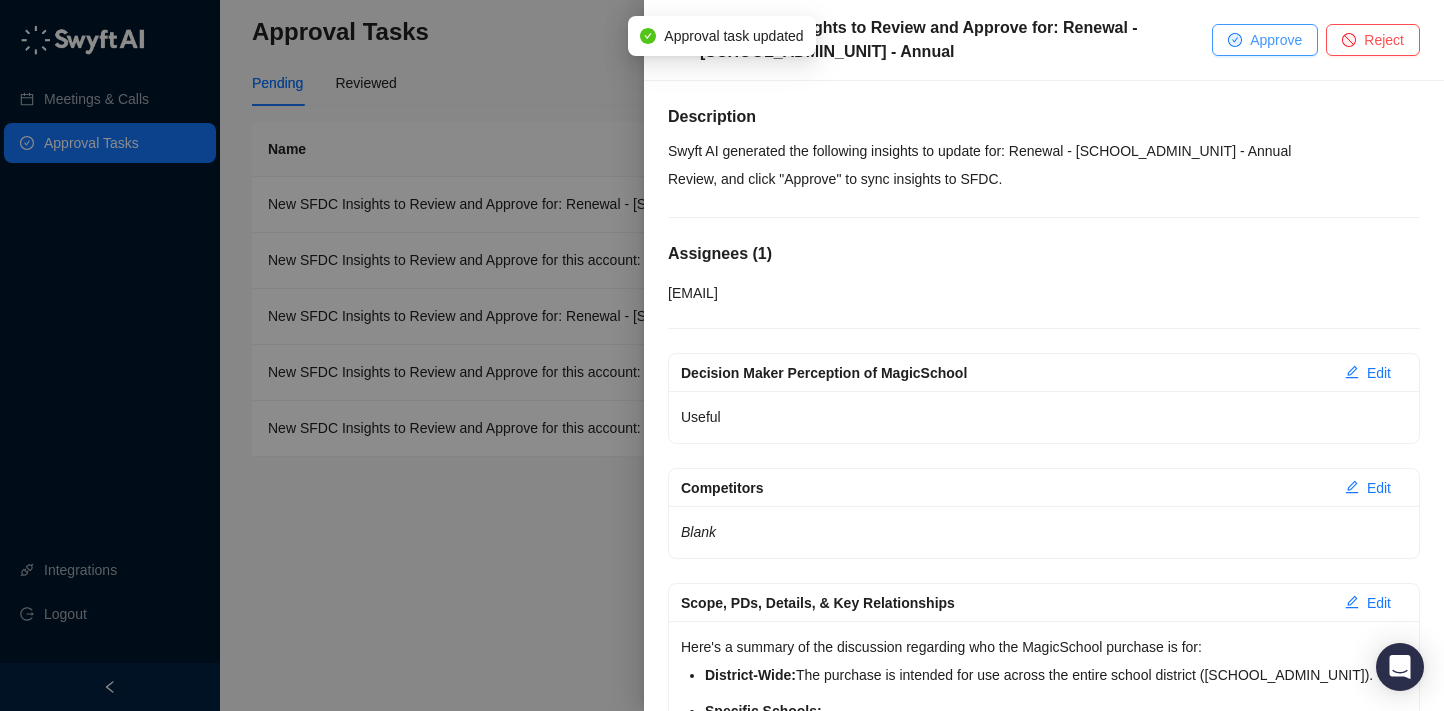 click on "Approve" at bounding box center (1276, 40) 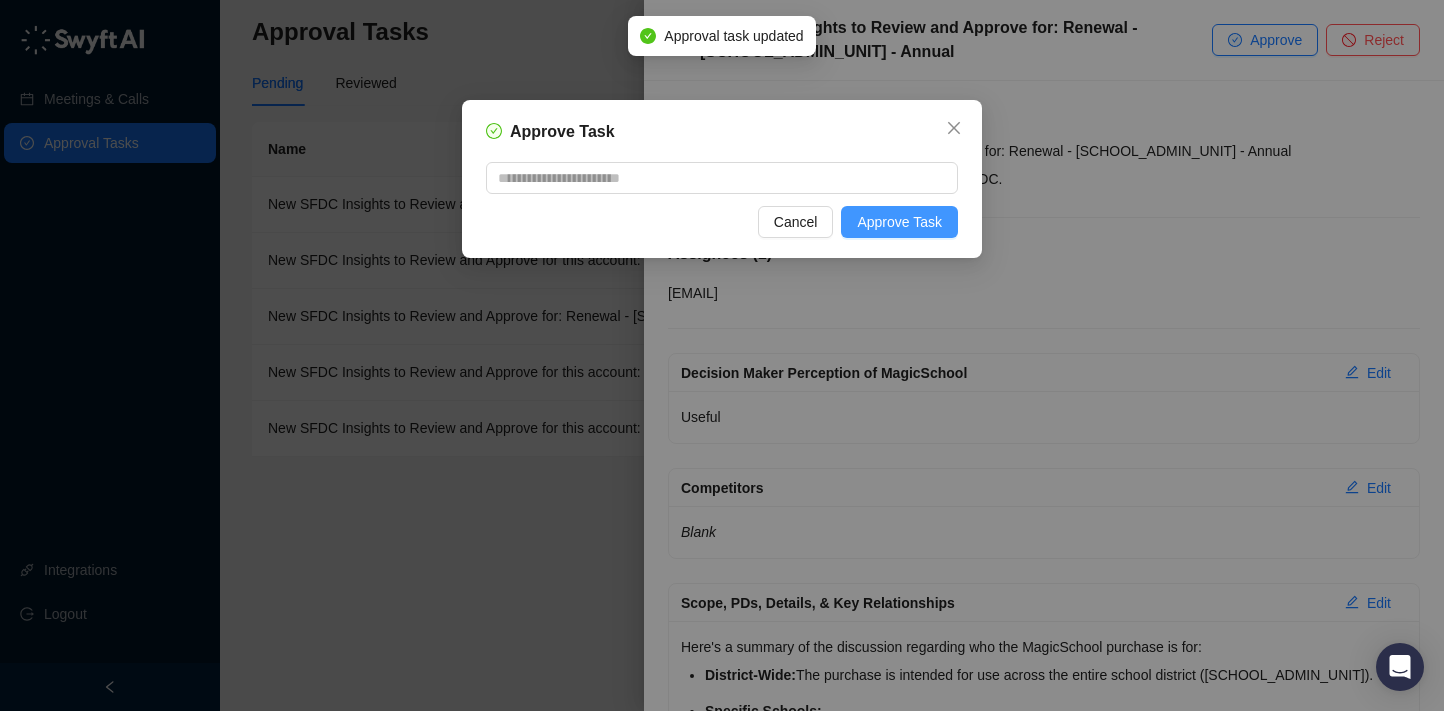 click on "Approve Task" at bounding box center [899, 222] 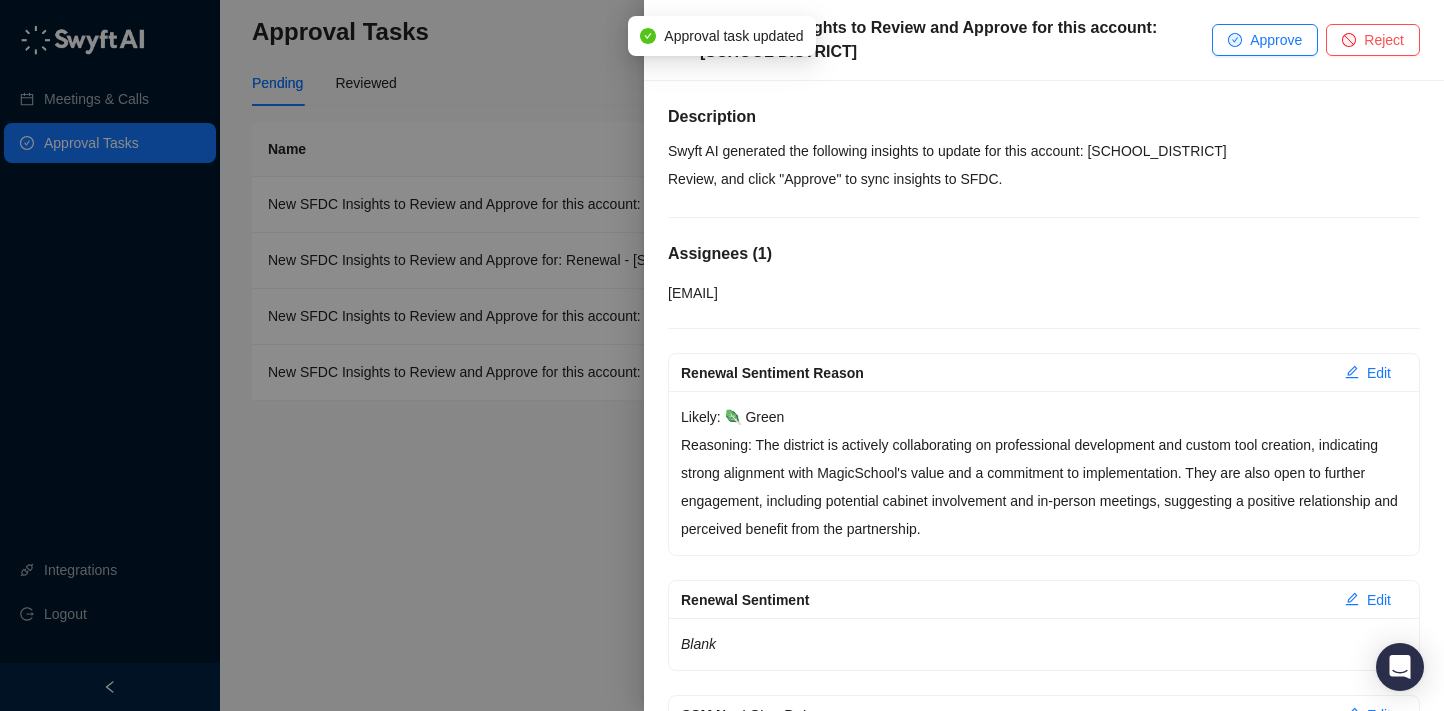 click on "New SFDC Insights to Review and Approve for this account: [SCHOOL DISTRICT]" at bounding box center [956, 40] 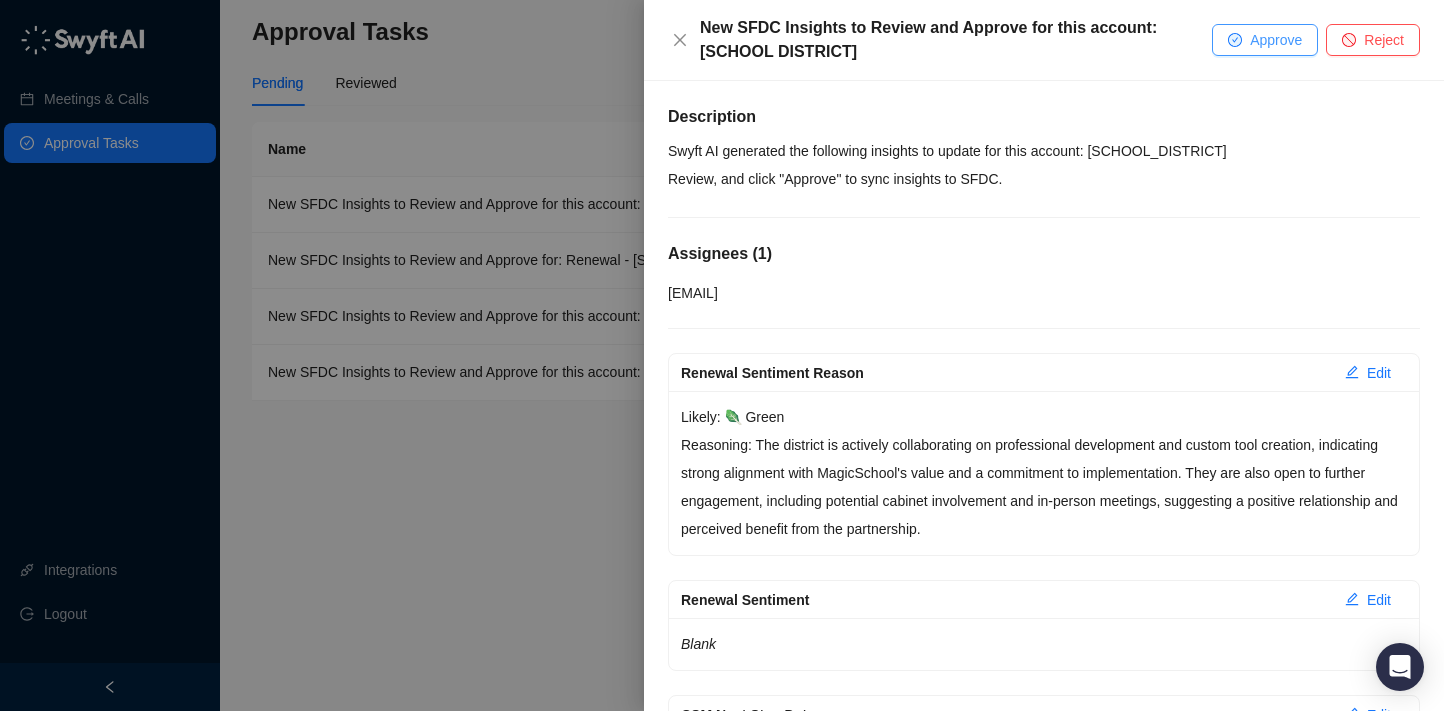 click 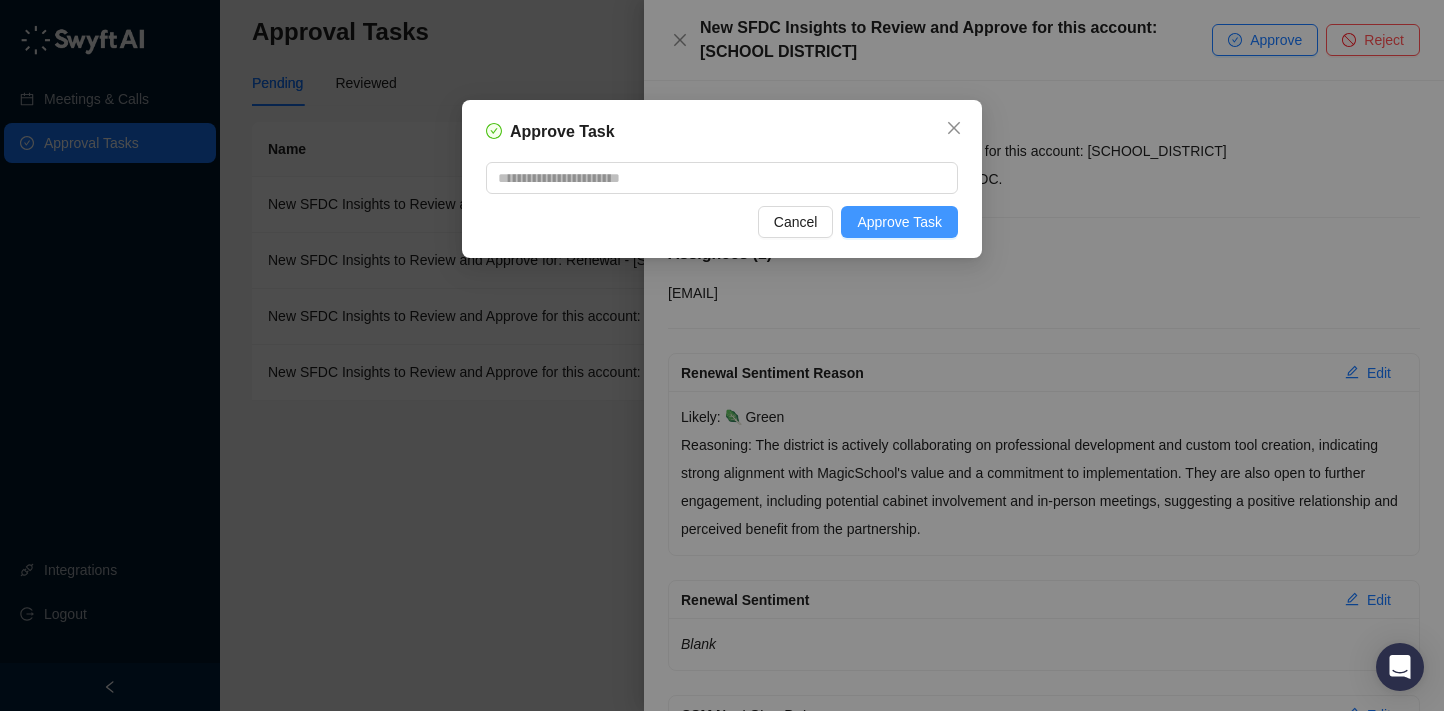 drag, startPoint x: 925, startPoint y: 218, endPoint x: 1144, endPoint y: 144, distance: 231.16444 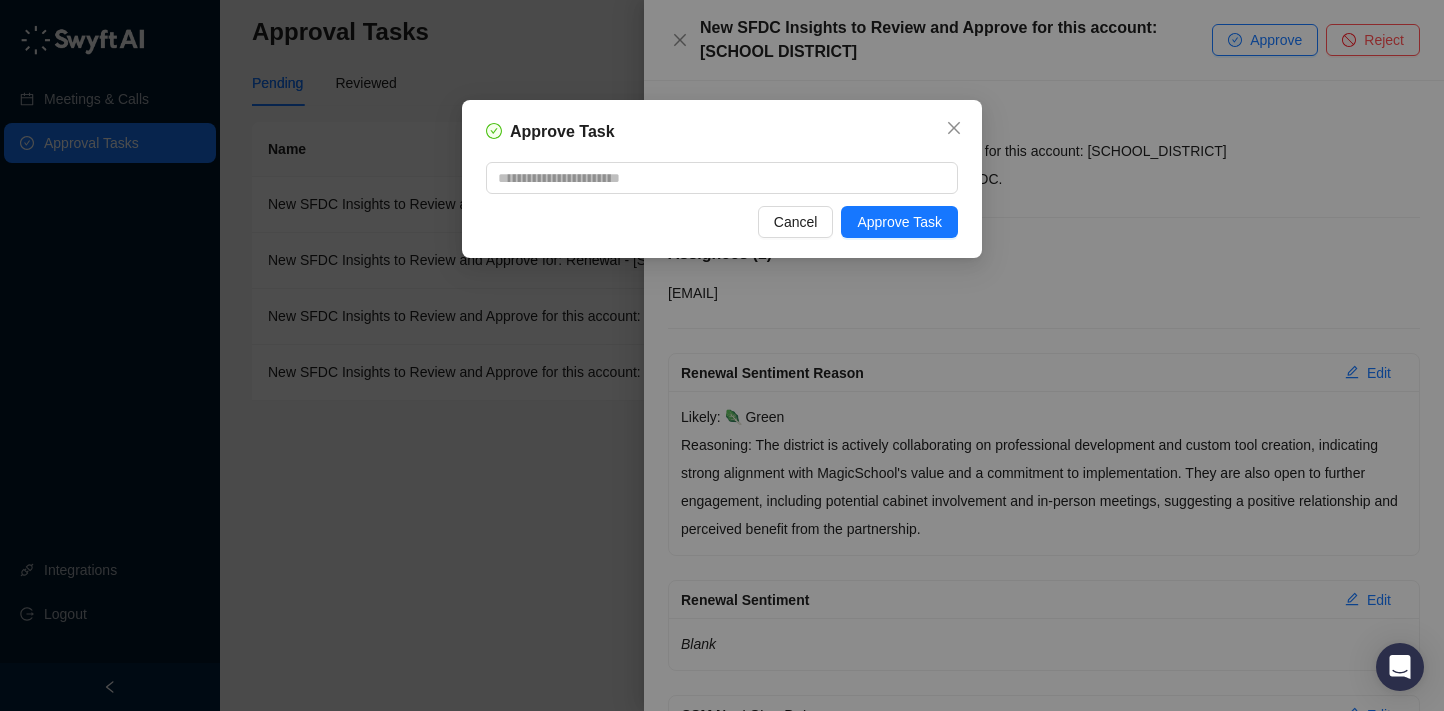 click on "Approve Task" at bounding box center [899, 222] 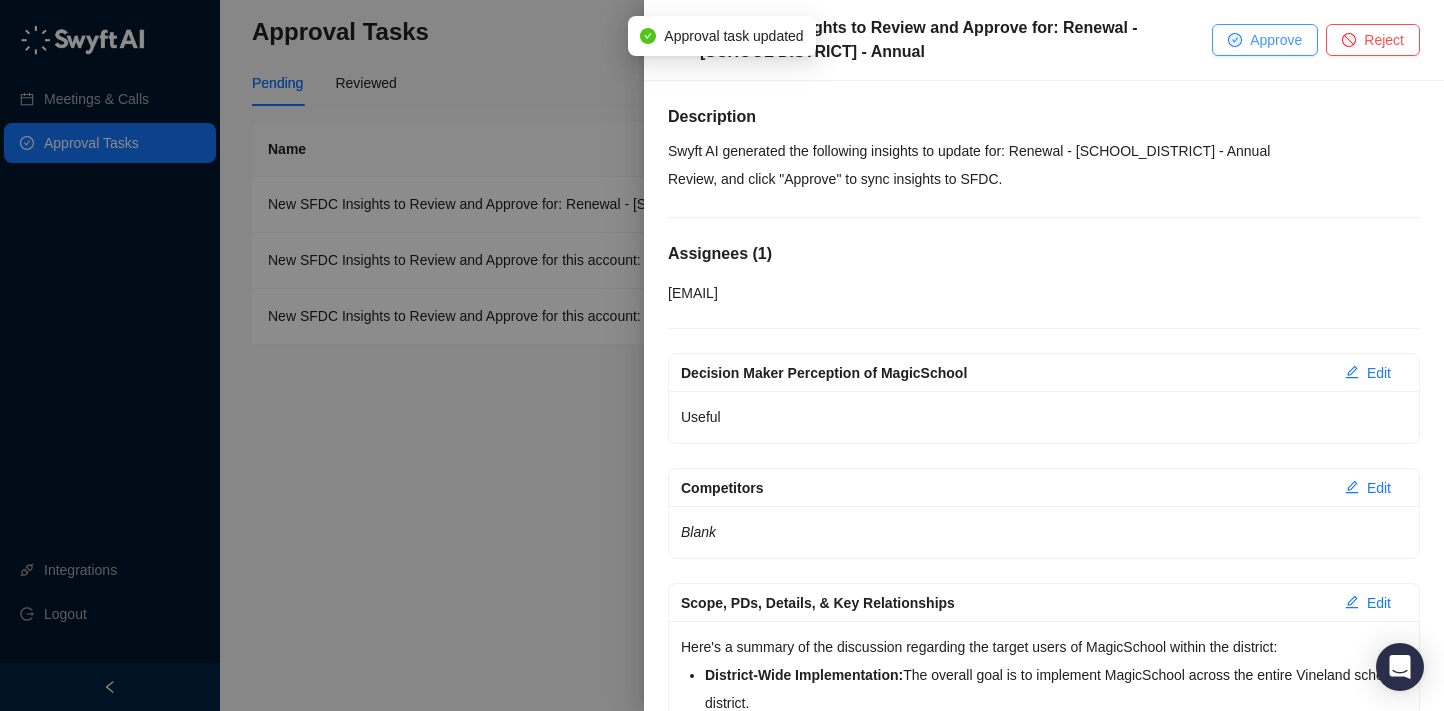click on "Approve" at bounding box center [1265, 40] 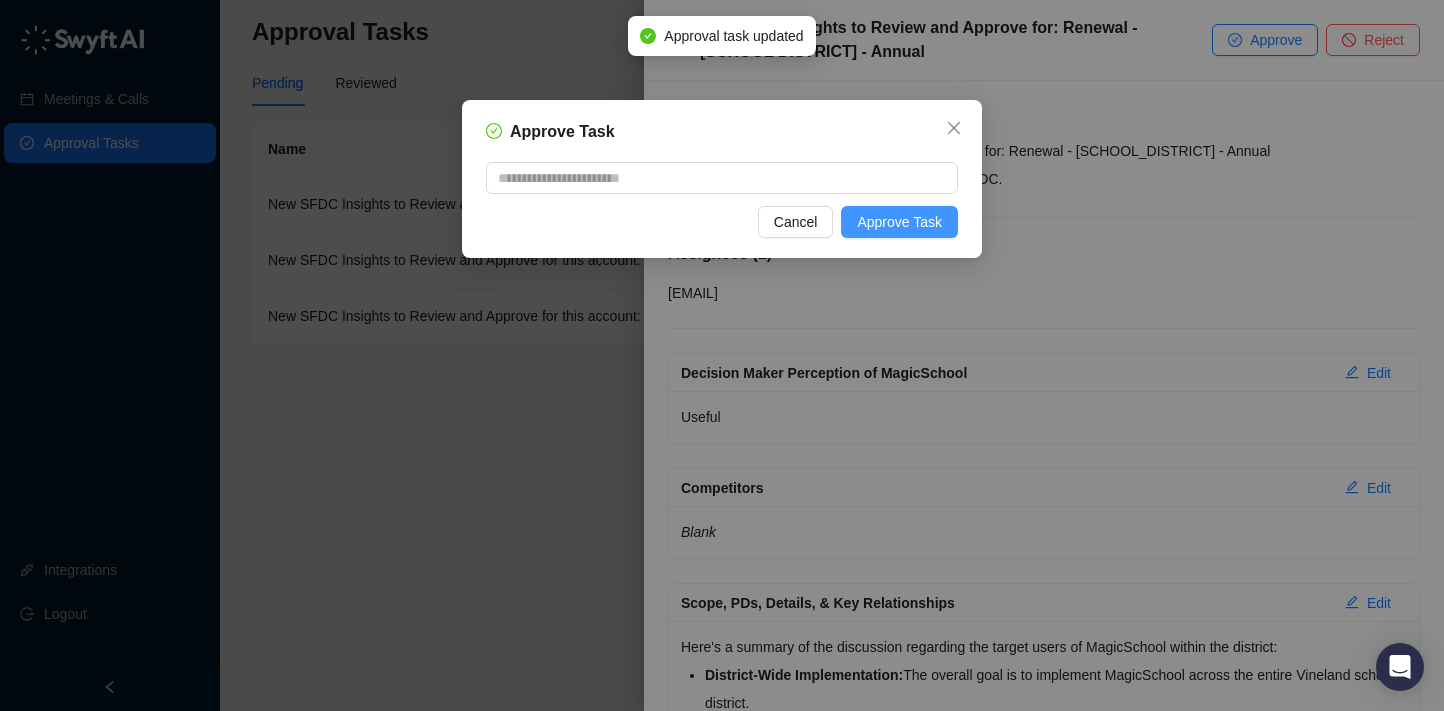 click on "Approve Task" at bounding box center [899, 222] 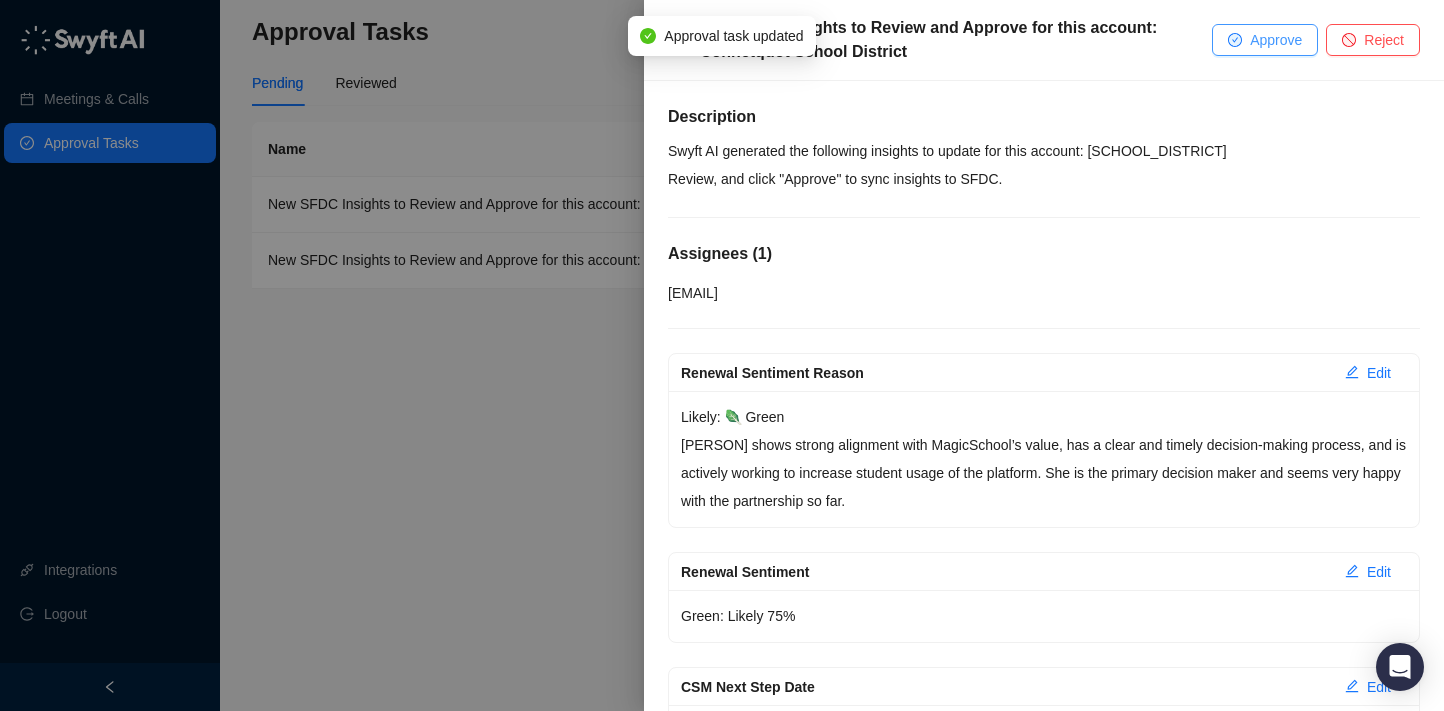 click on "Approve" at bounding box center [1276, 40] 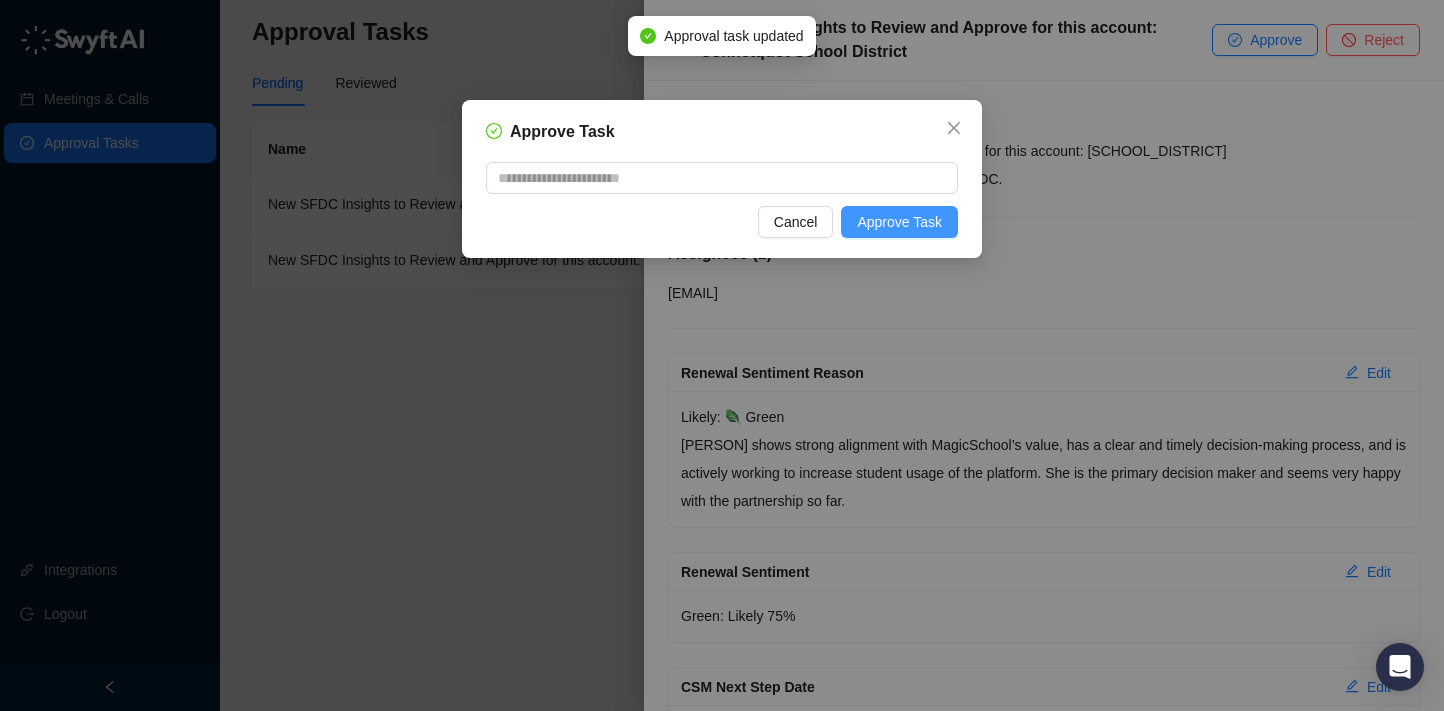 drag, startPoint x: 855, startPoint y: 232, endPoint x: 866, endPoint y: 224, distance: 13.601471 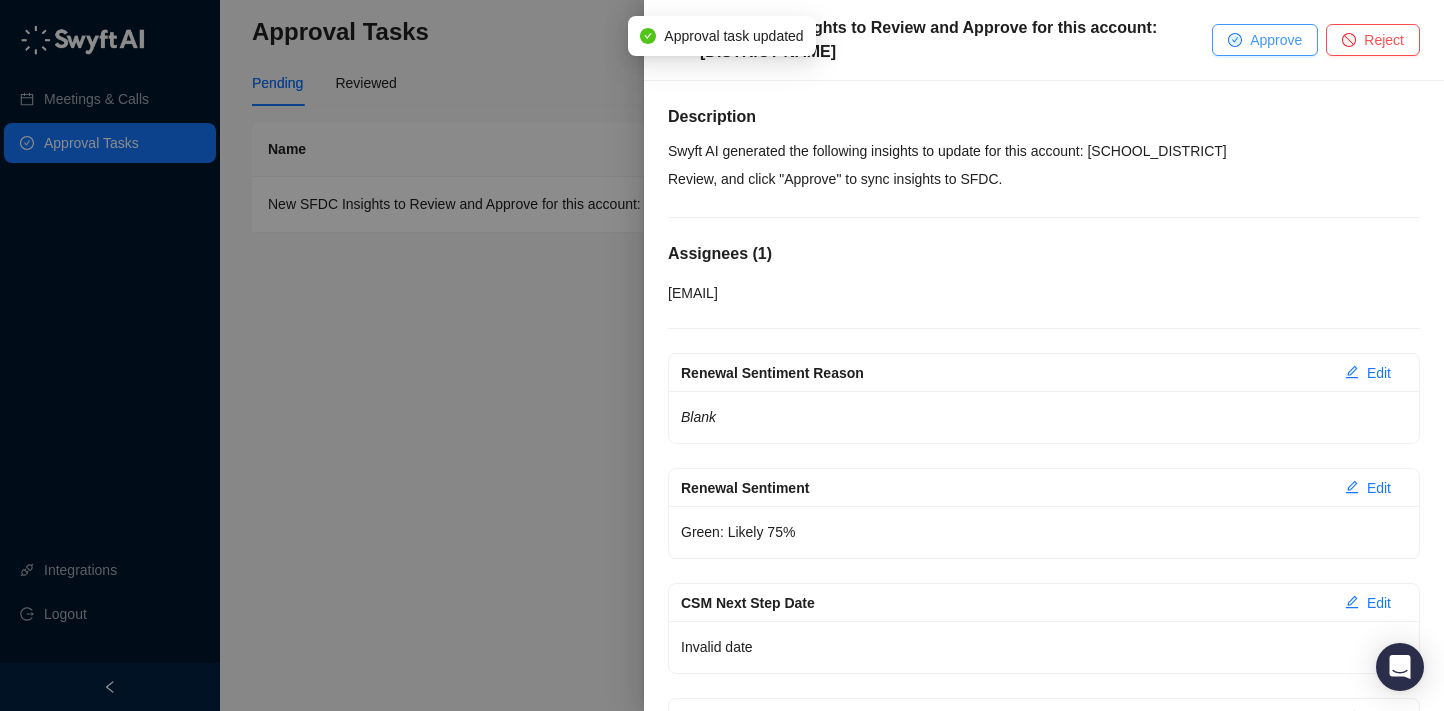 click on "Approve" at bounding box center [1265, 40] 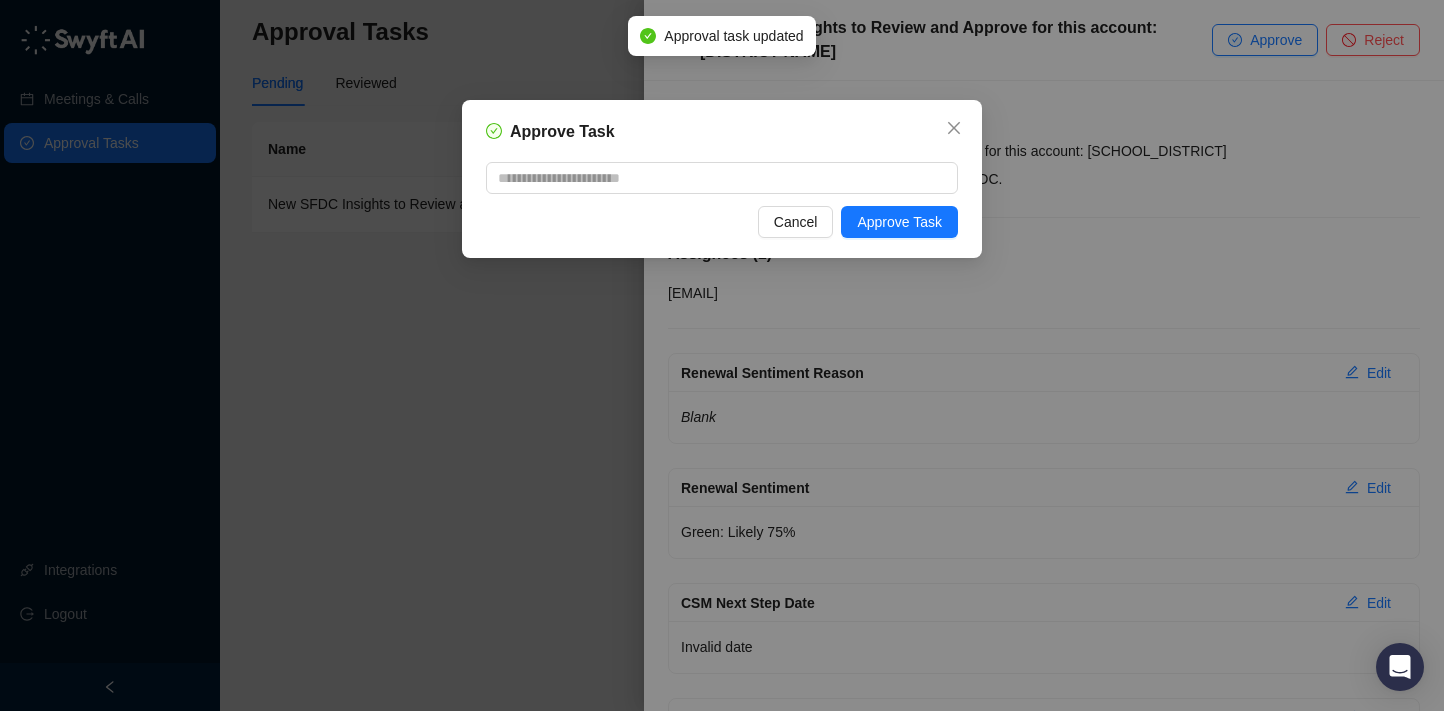 click on "Approve Task Cancel Approve Task" at bounding box center (722, 355) 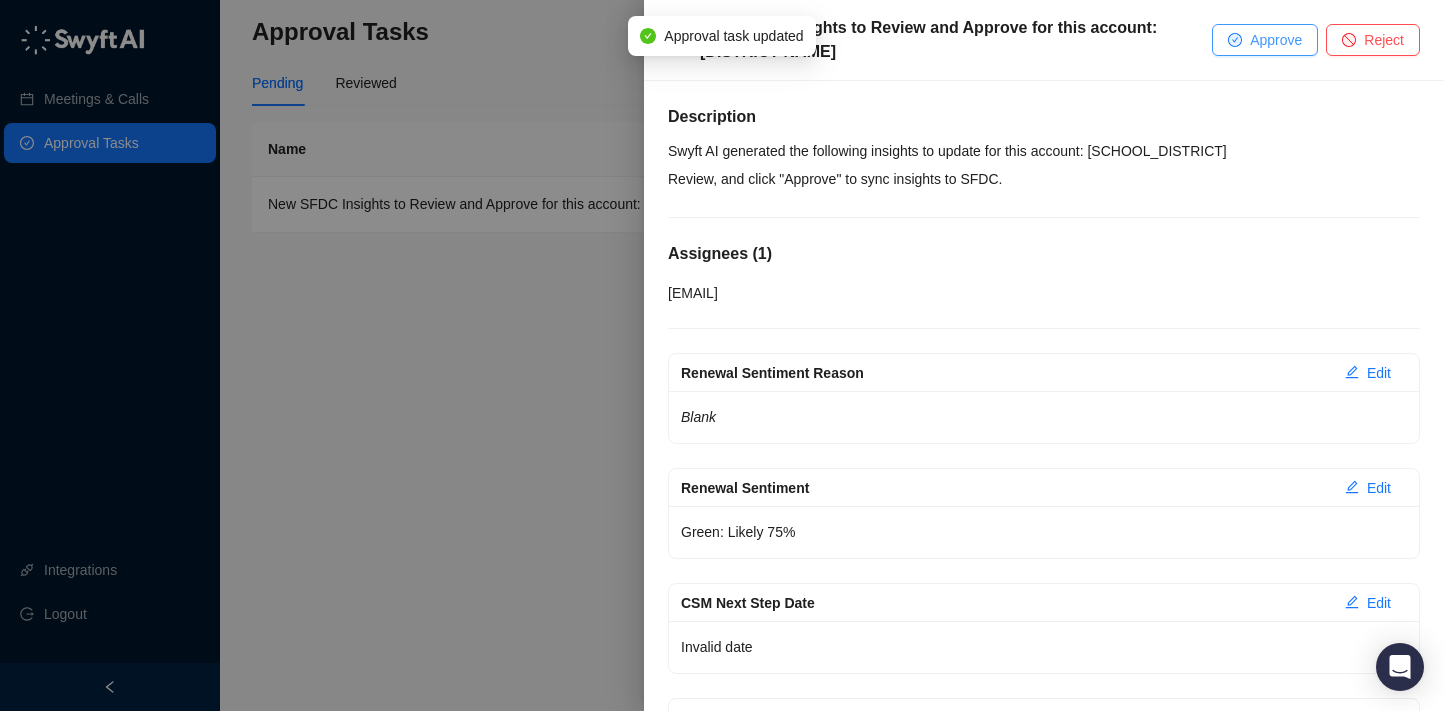 click on "Approve" at bounding box center (1265, 40) 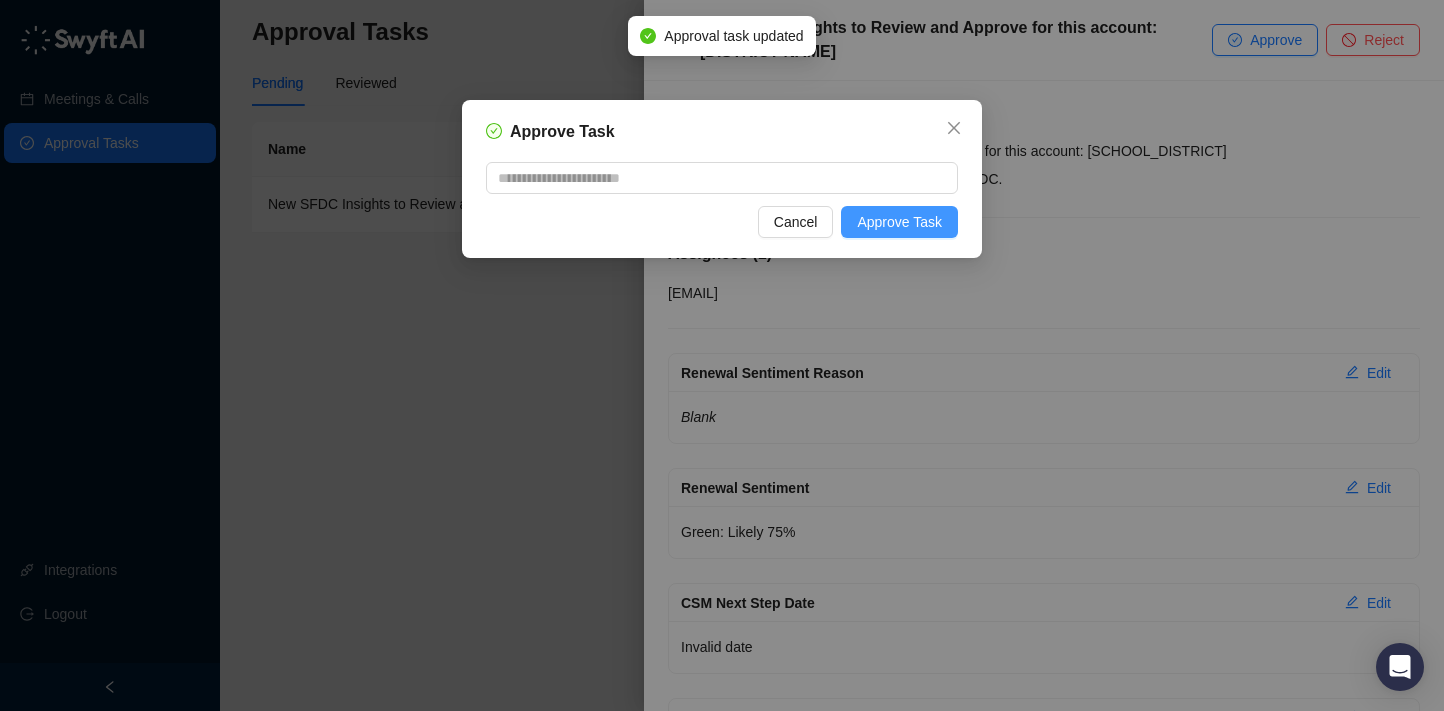 click on "Approve Task Cancel Approve Task" at bounding box center (722, 179) 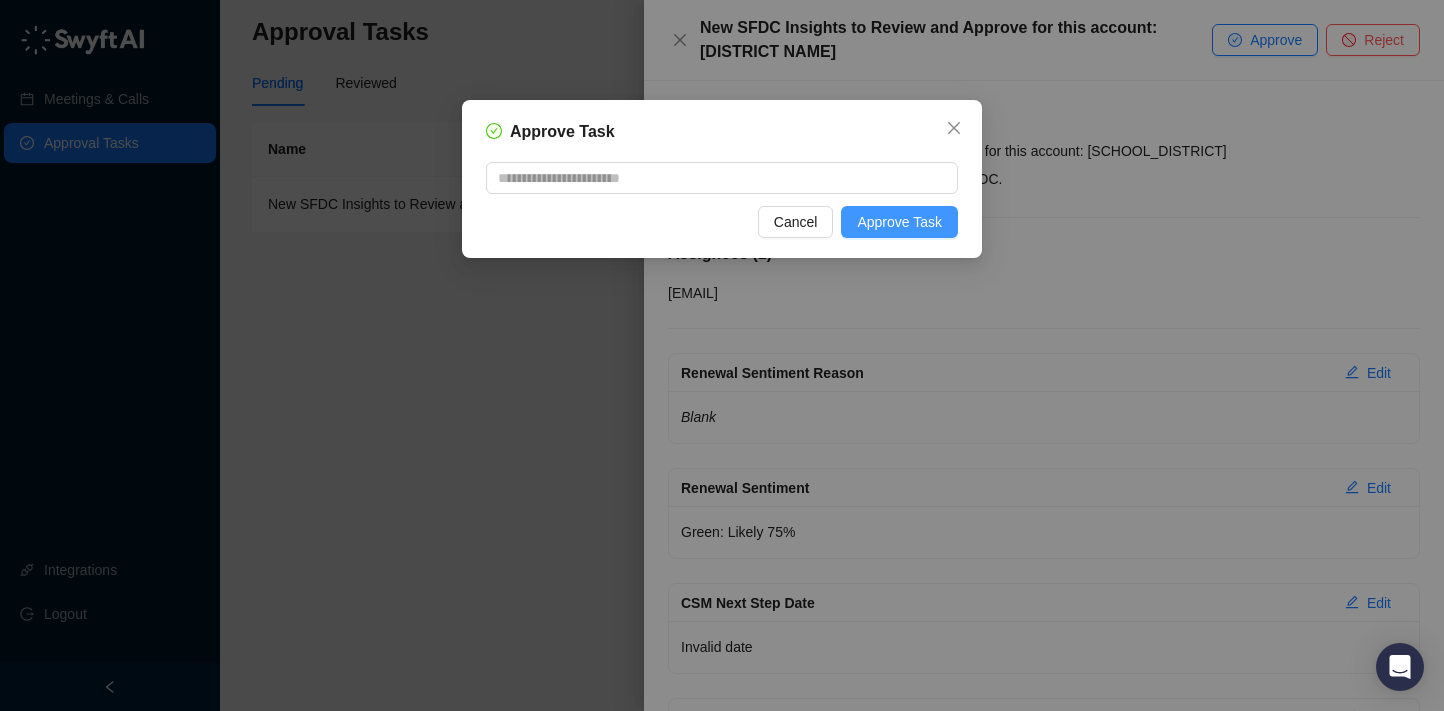 click on "Approve Task" at bounding box center [899, 222] 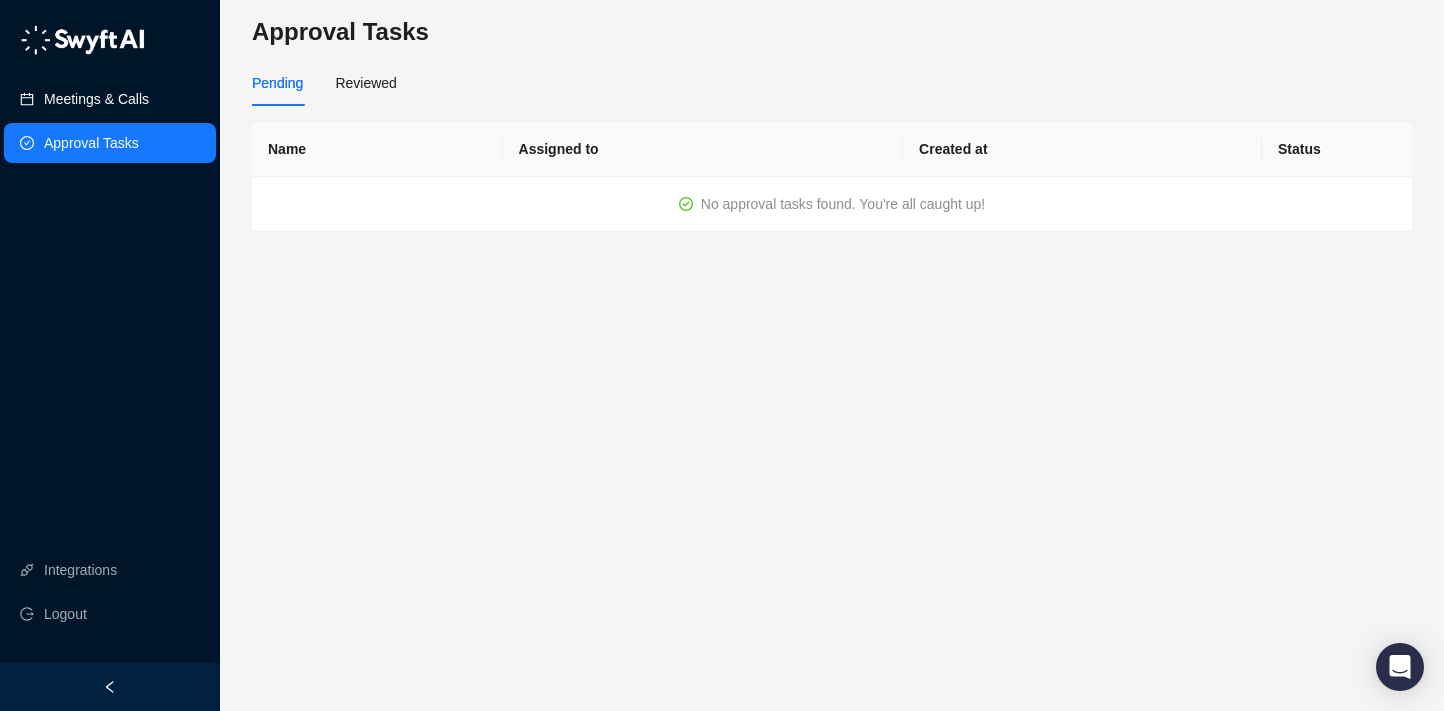 click on "Meetings & Calls" at bounding box center [96, 99] 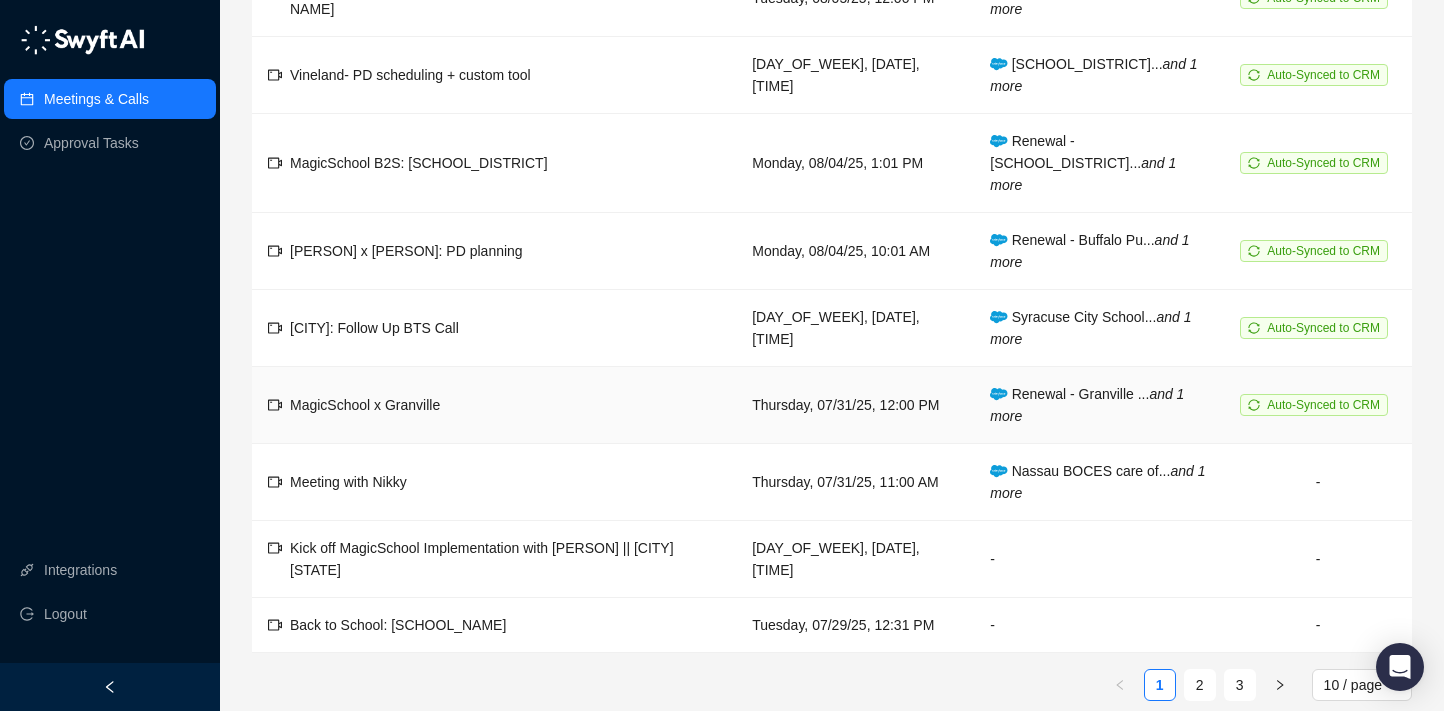 scroll, scrollTop: 0, scrollLeft: 0, axis: both 